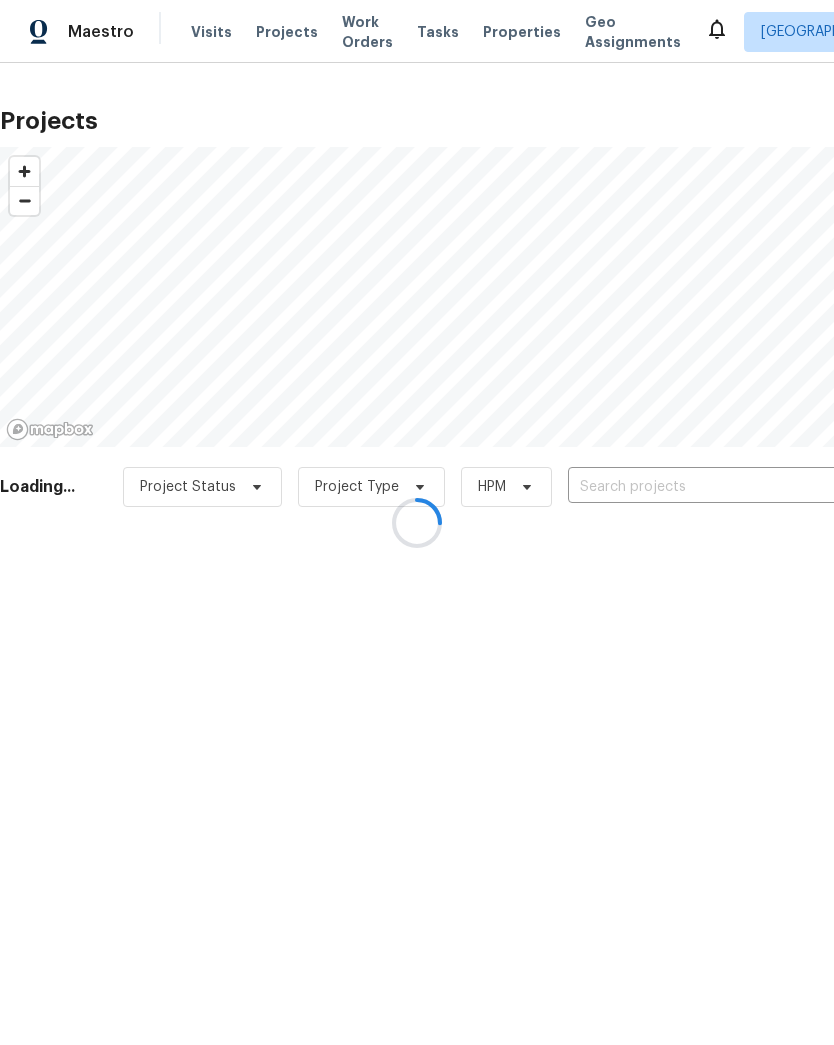scroll, scrollTop: 0, scrollLeft: 0, axis: both 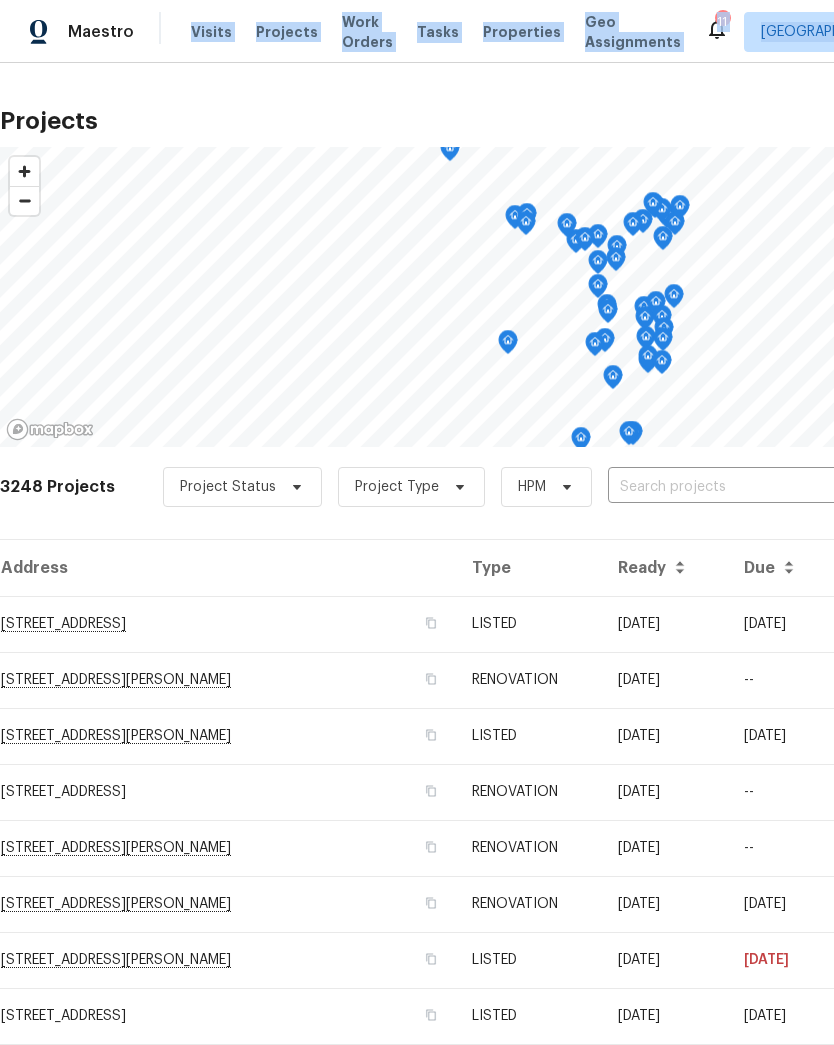 click on "Projects © Mapbox   © OpenStreetMap   Improve this map 3248 Projects Project Status Project Type HPM ​ Address Type Ready Due HPM Projects 1673 Kingsford Dr, Florissant, MO 63031 LISTED 07/14/25 07/16/25 -- draft 5040 Parker Ave, Saint Louis, MO 63139 RENOVATION 08/12/25 -- -- draft 817 Lightwood Dr, Hazelwood, MO 63042 LISTED 07/10/25 07/16/25 -- draft 2 Royale Dr, Lake Saint Louis, MO 63367 RENOVATION 08/08/25 -- -- draft 3940 Parker Rd, Florissant, MO 63033 RENOVATION 08/08/25 -- -- draft 614 Conover Ln, Saint Louis, MO 63126 RENOVATION 07/08/25 07/08/25 -- completed 887 Totem Woods Ct, Manchester, MO 63021 LISTED 07/08/25 07/11/25 -- in progress 9418 Crestwood Manor Dr, Saint Louis, MO 63126 LISTED 07/08/25 07/10/25 -- completed 313 Pralle Ln, Saint Charles, MO 63303 BRN -- -- -- draft 405 Excalibur Blvd, Troy, MO 63379 RENOVATION 08/07/25 -- -- draft 4947 Brunston Dr, Saint Louis, MO 63128 LISTED 07/07/25 07/10/25 -- completed 109 Wynstay Ave, Valley Park, MO 63088 LISTED 07/07/25 07/09/25 -- LISTED" at bounding box center (417, 554) 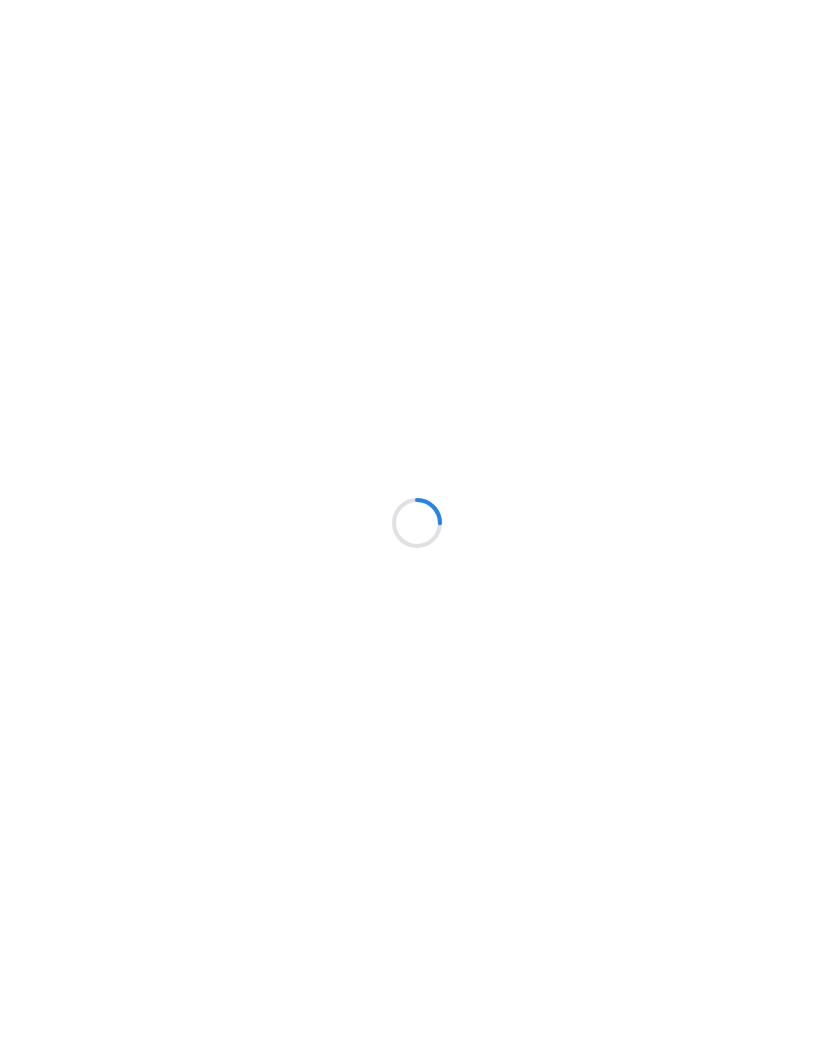 scroll, scrollTop: 0, scrollLeft: 0, axis: both 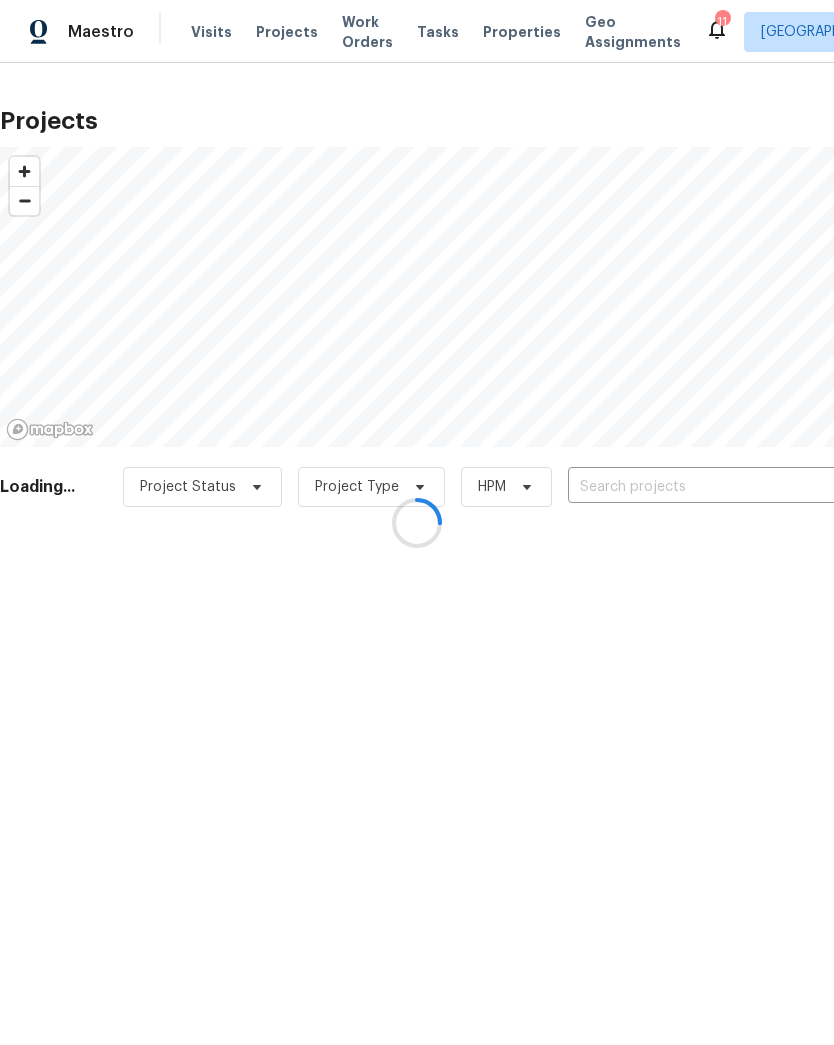 click at bounding box center [417, 522] 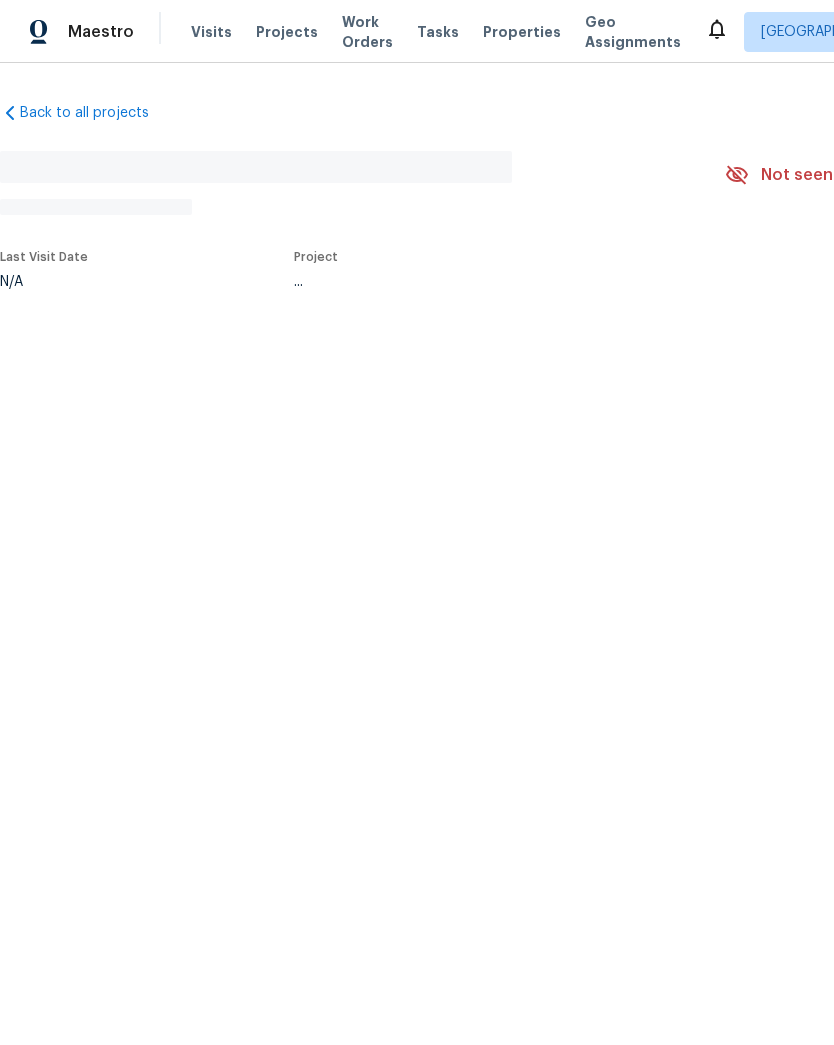 scroll, scrollTop: 0, scrollLeft: 0, axis: both 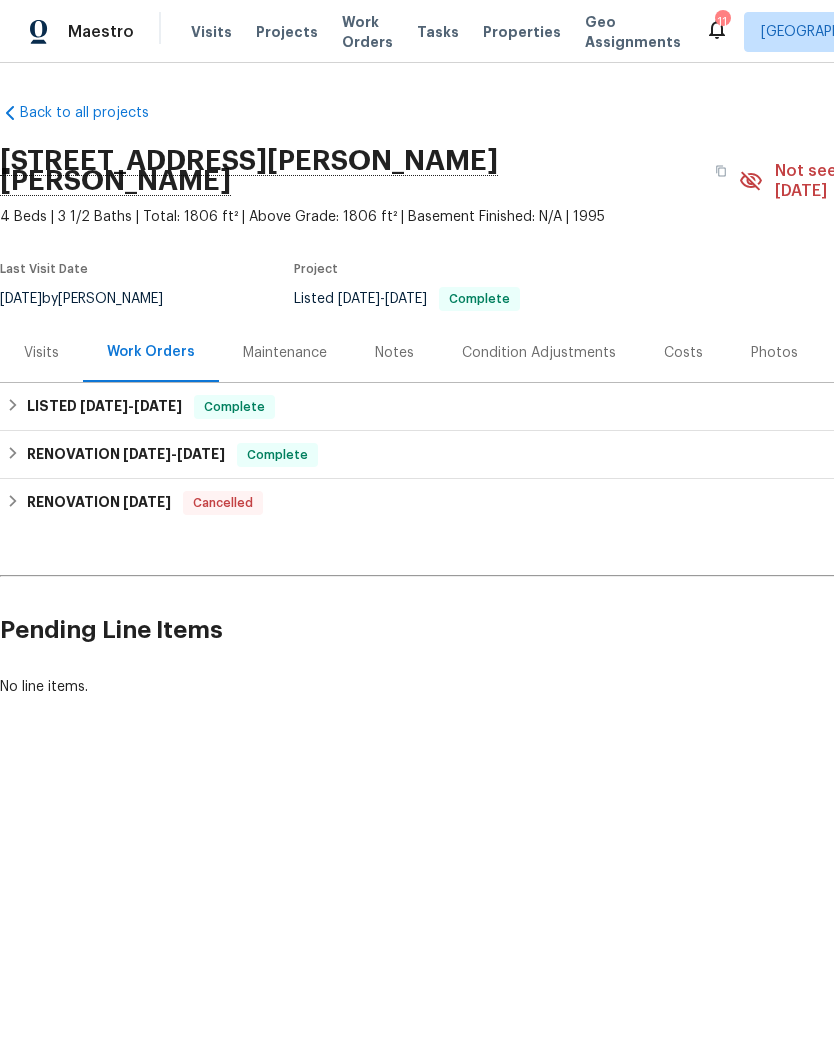 click on "Projects" at bounding box center [287, 32] 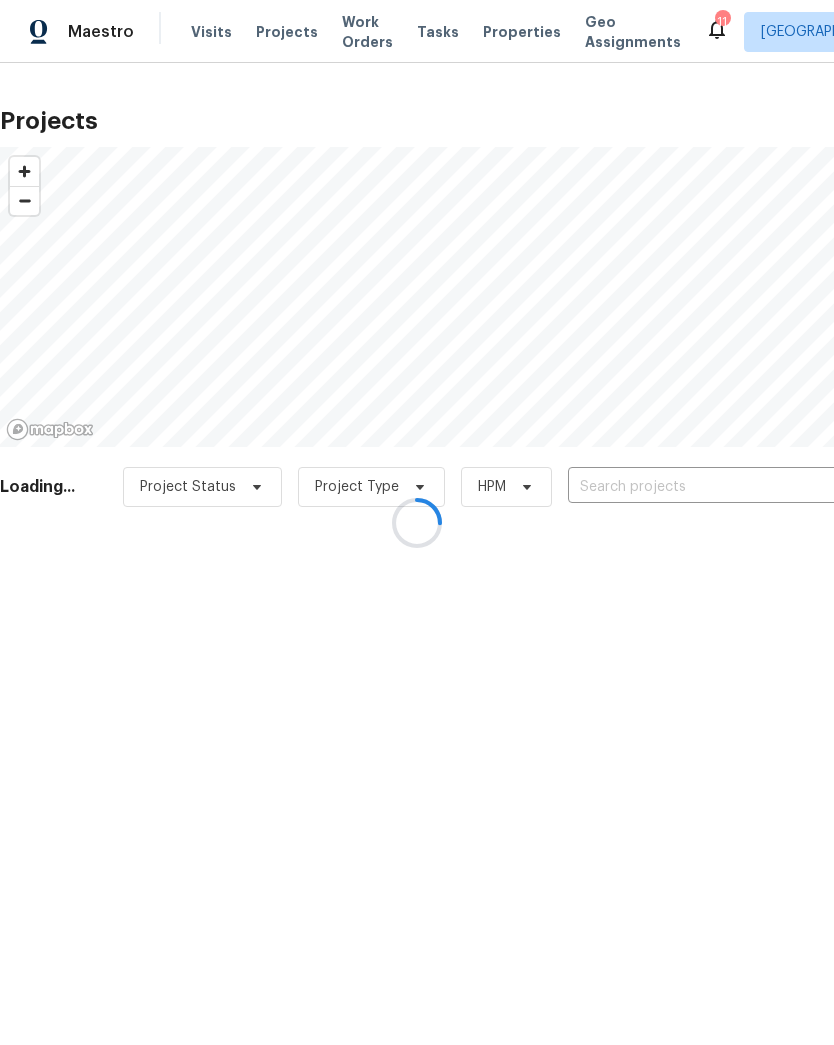 click at bounding box center [417, 522] 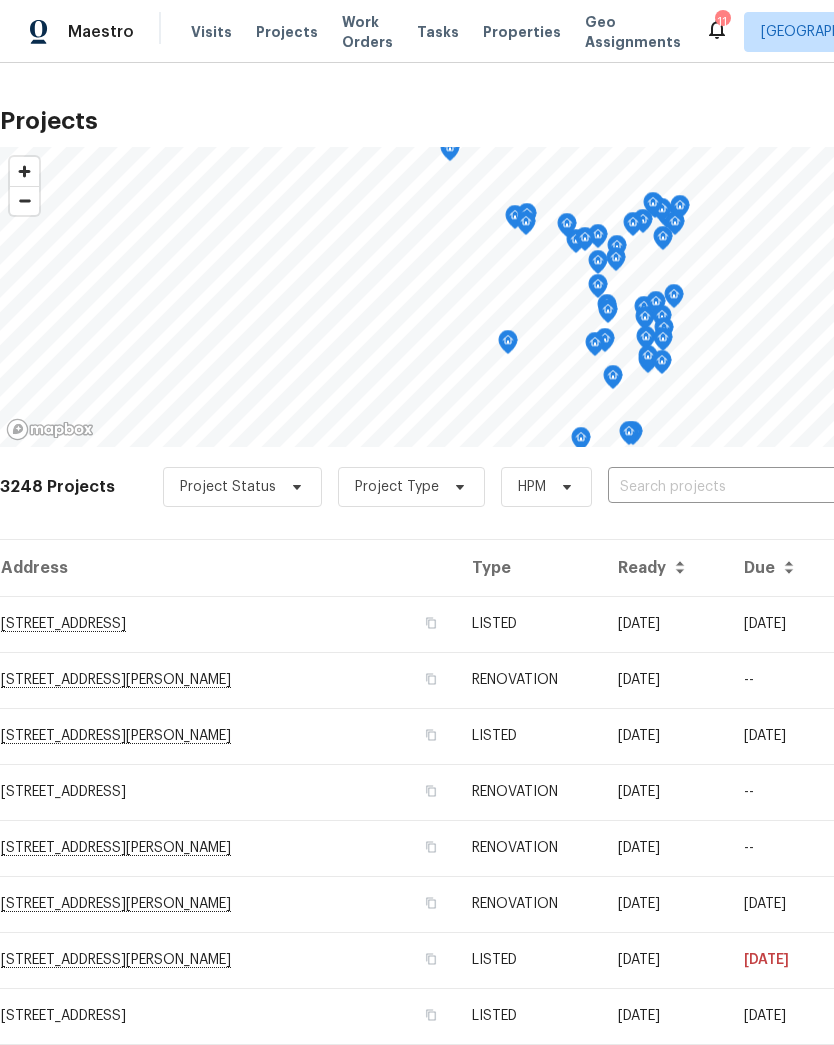 click at bounding box center [722, 487] 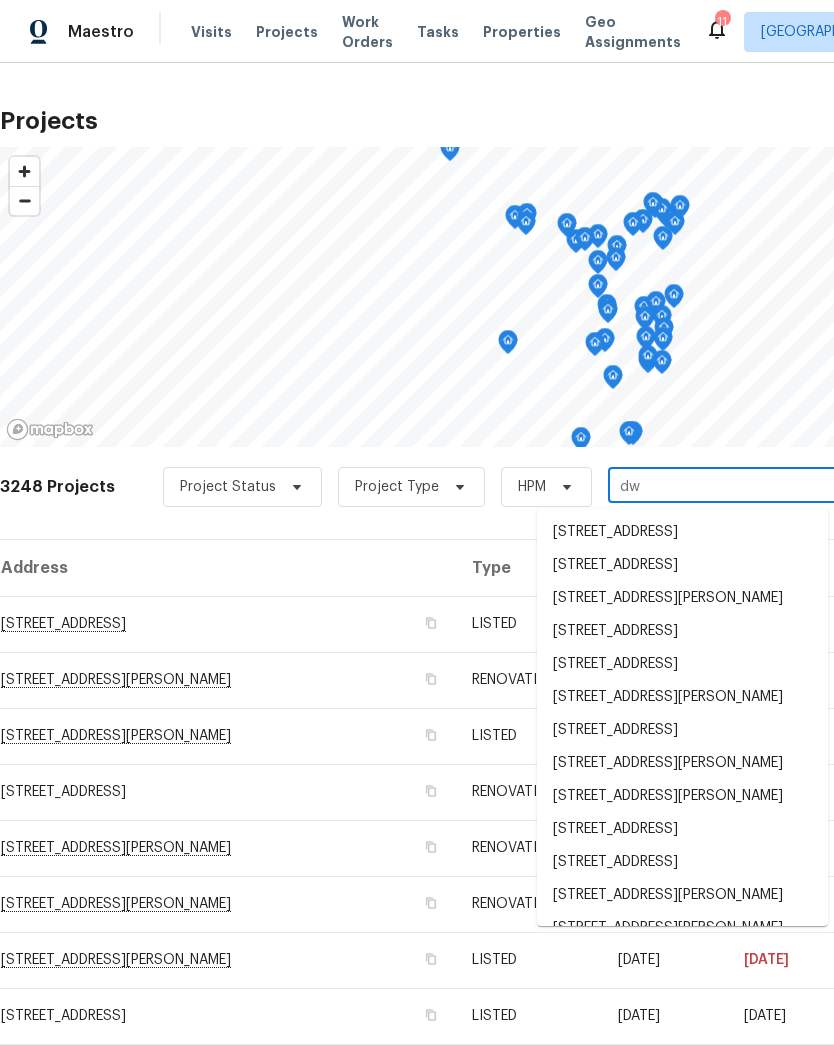 type on "d" 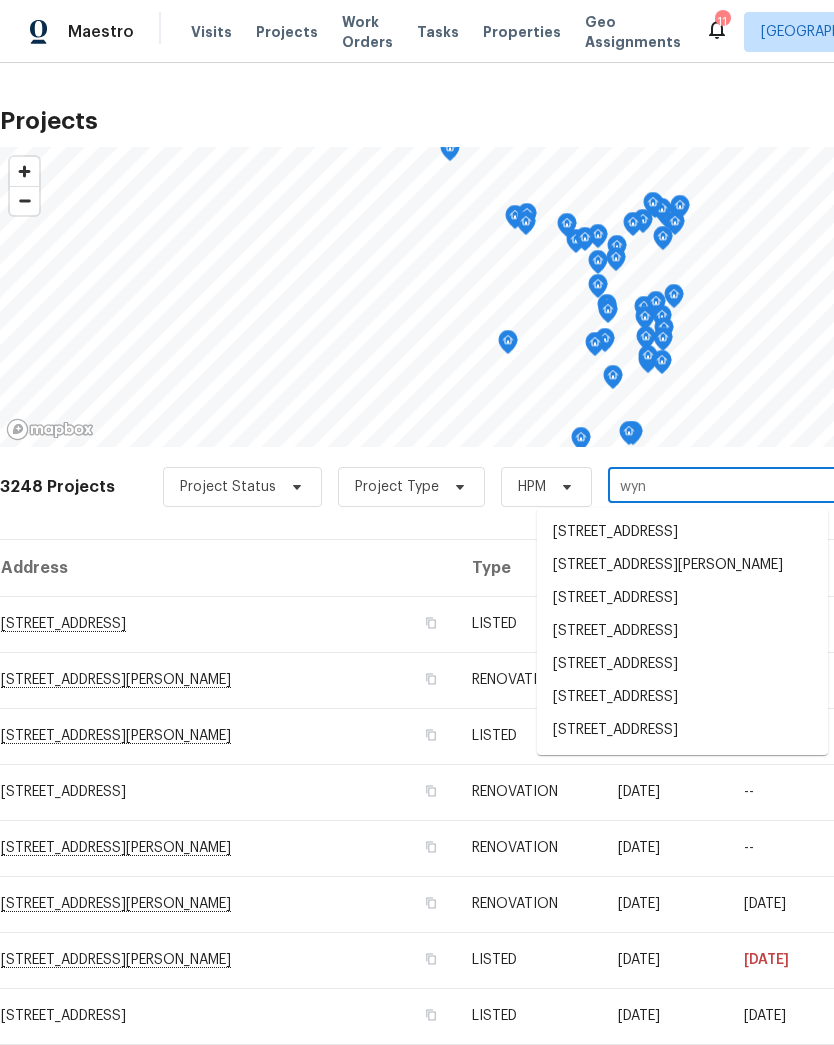 type on "wynd" 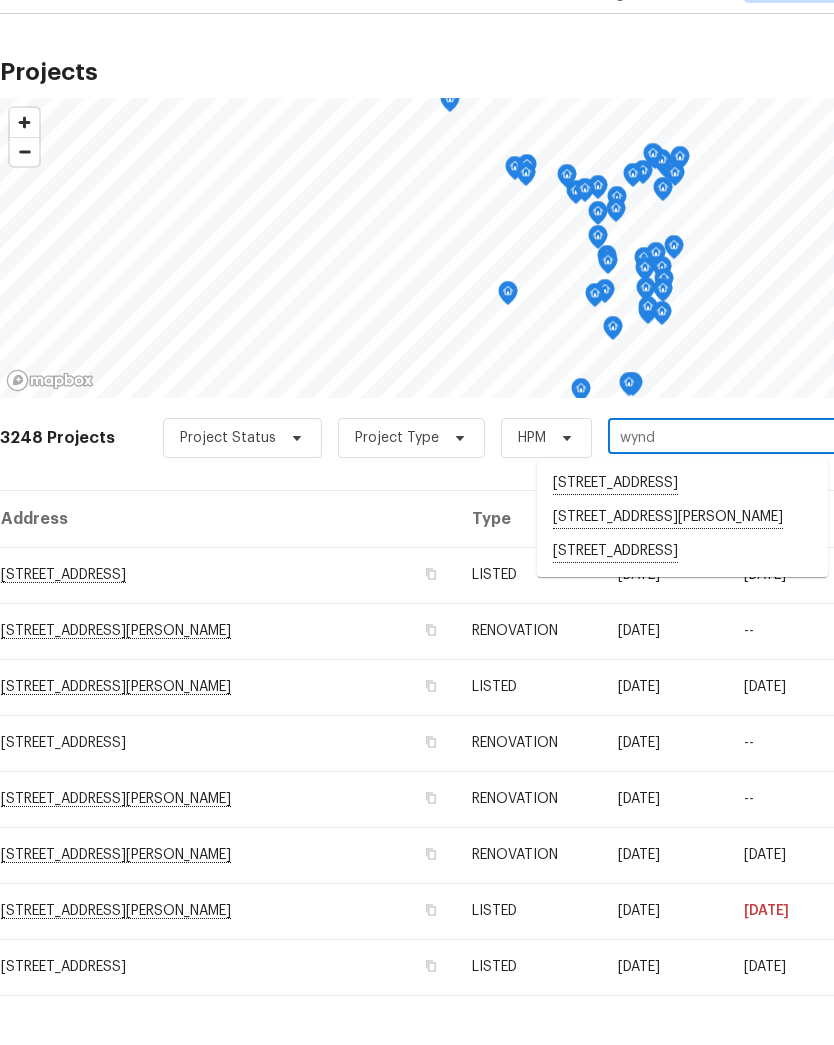 click on "[STREET_ADDRESS]" at bounding box center [682, 601] 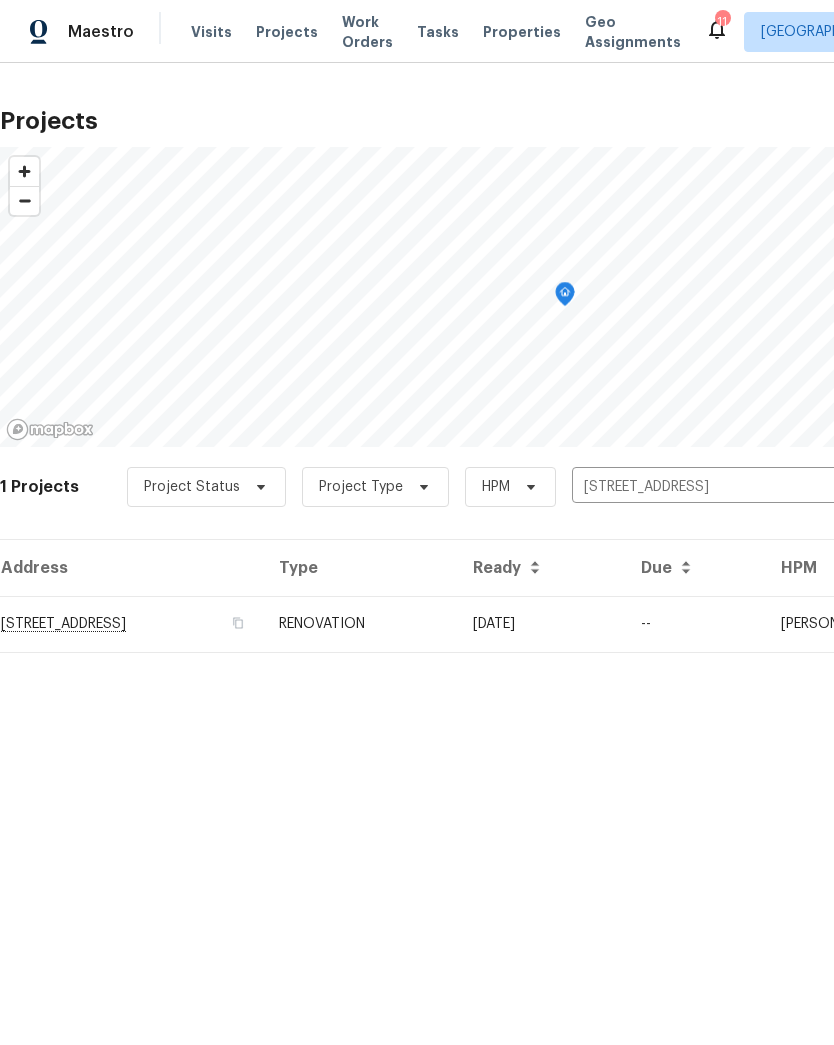click on "RENOVATION" at bounding box center (360, 624) 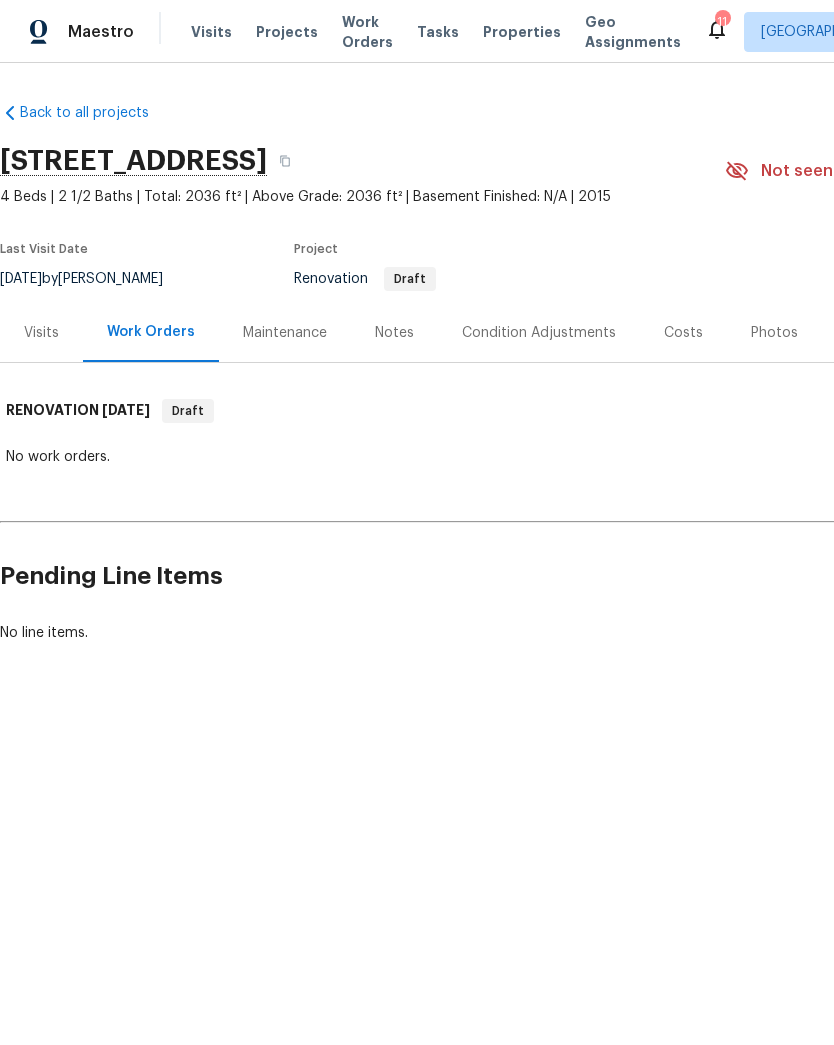 click on "Visits" at bounding box center [41, 332] 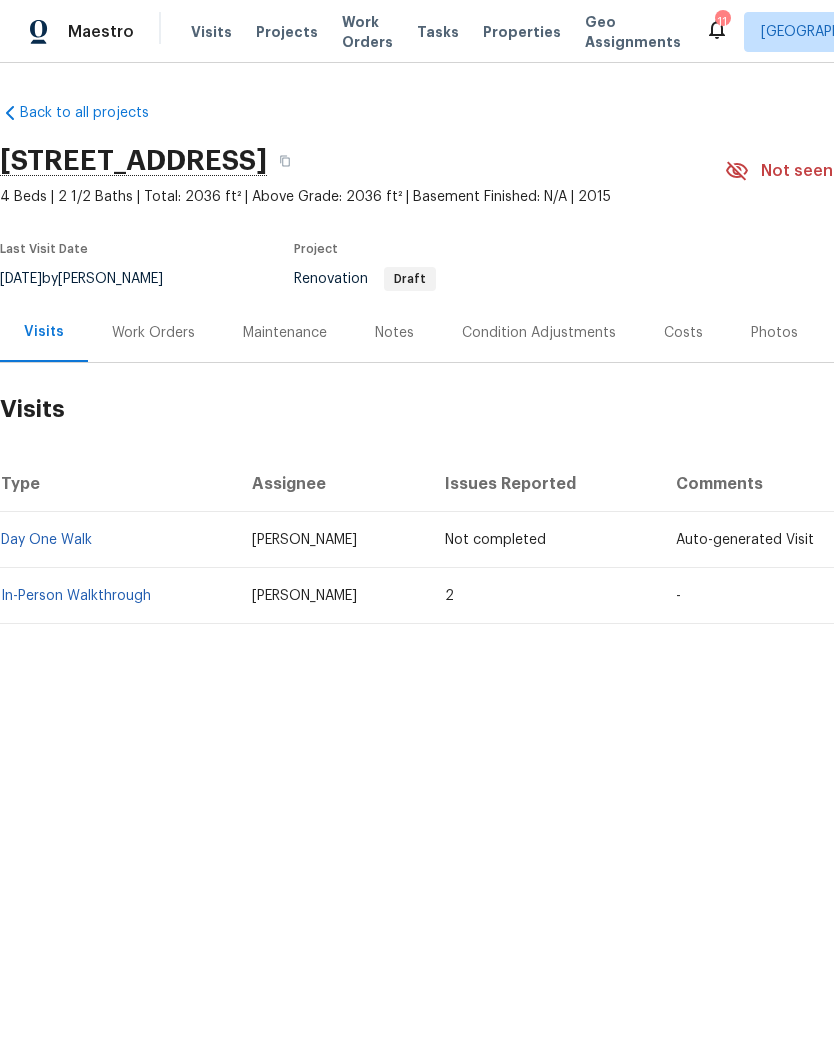 click on "In-Person Walkthrough" at bounding box center [76, 596] 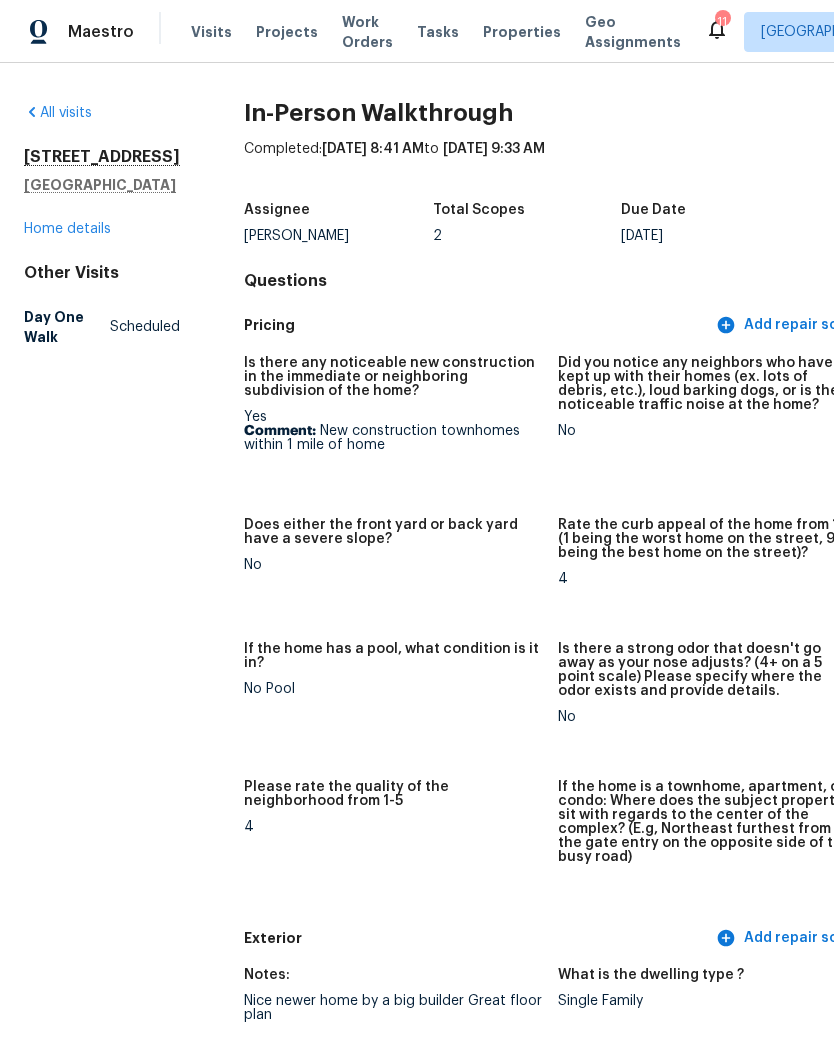 click on "All visits" at bounding box center [58, 113] 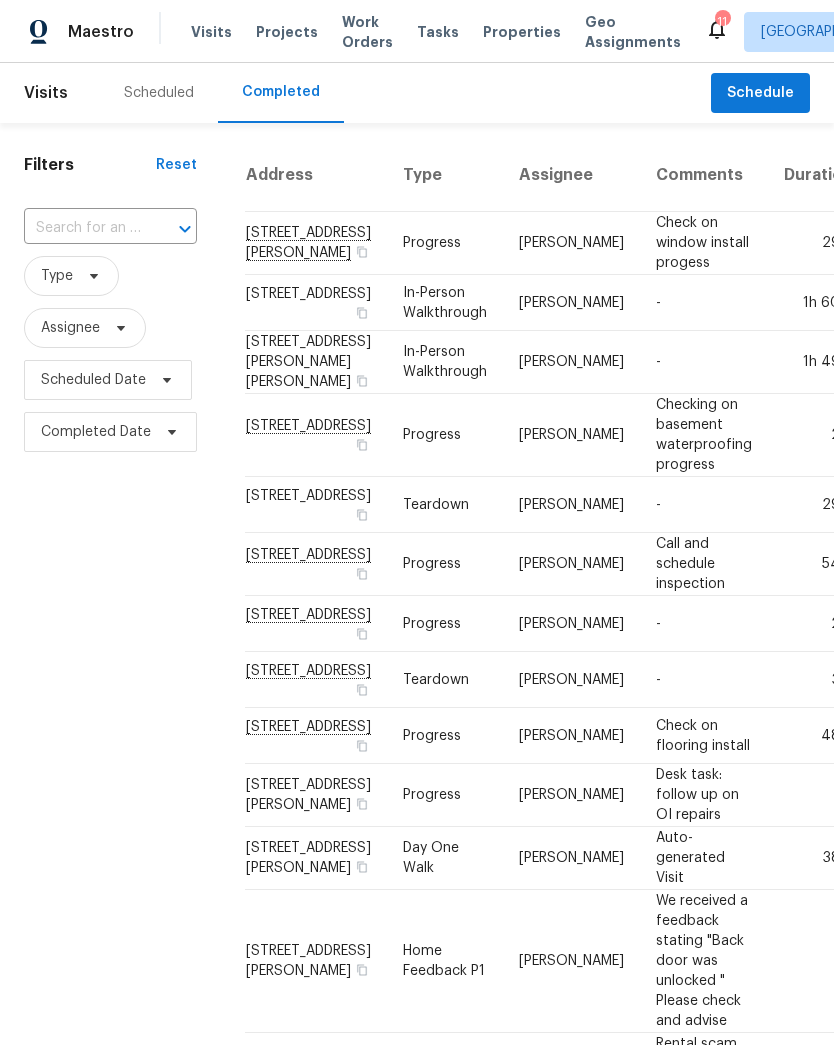 click on "Visits" at bounding box center [46, 93] 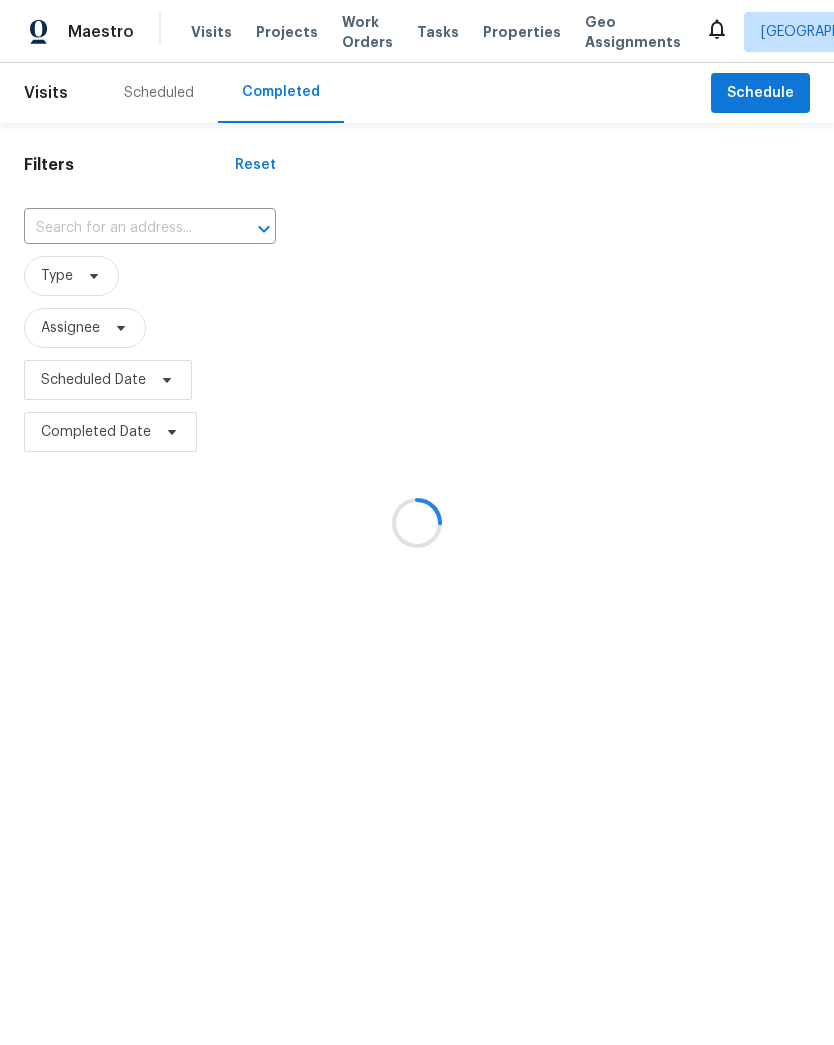 scroll, scrollTop: 0, scrollLeft: 0, axis: both 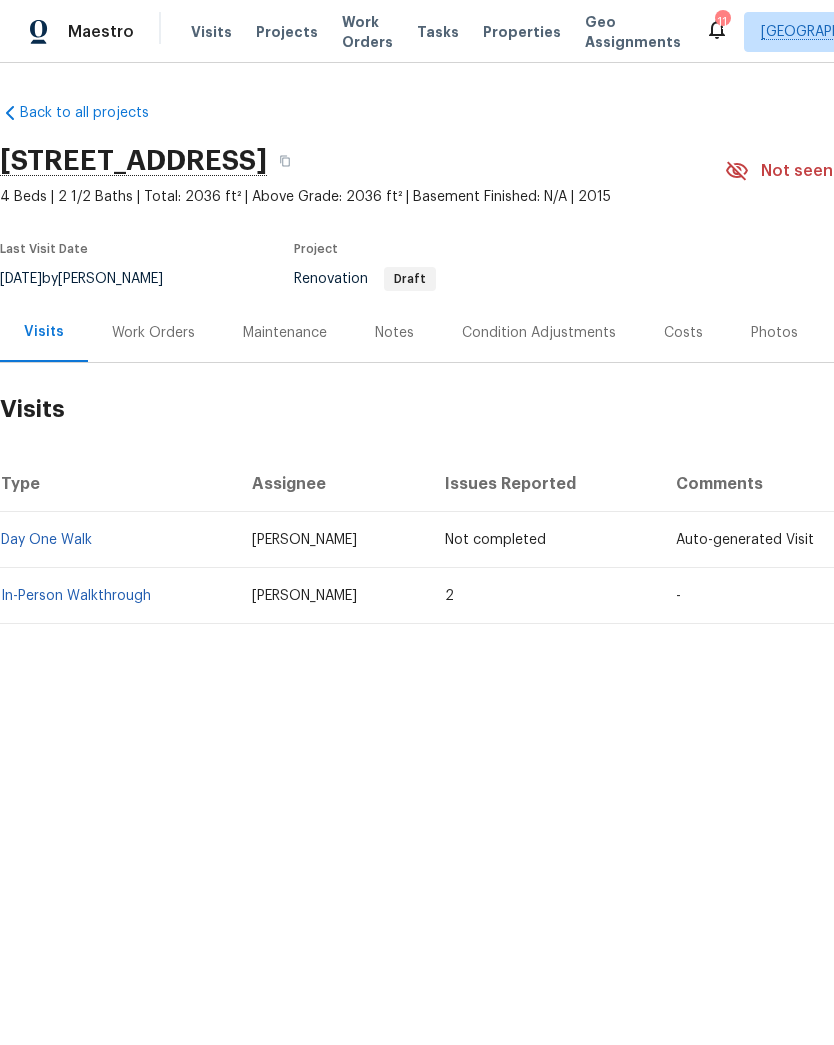 click on "Condition Adjustments" at bounding box center [539, 333] 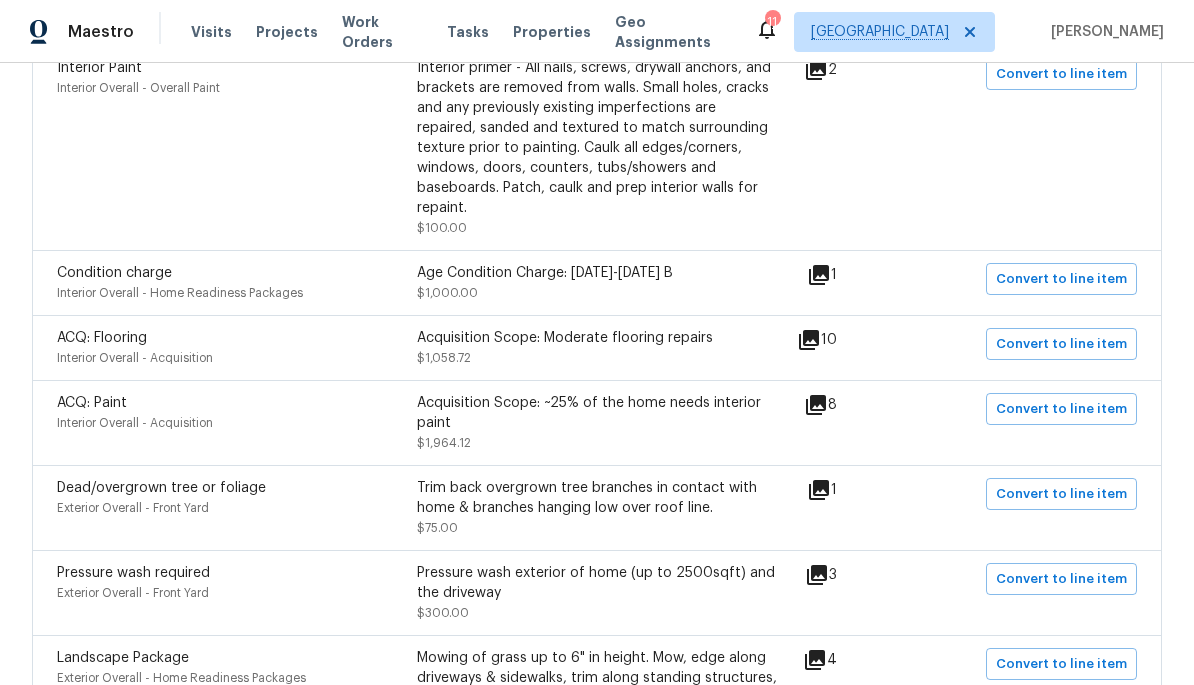 scroll, scrollTop: 1383, scrollLeft: 0, axis: vertical 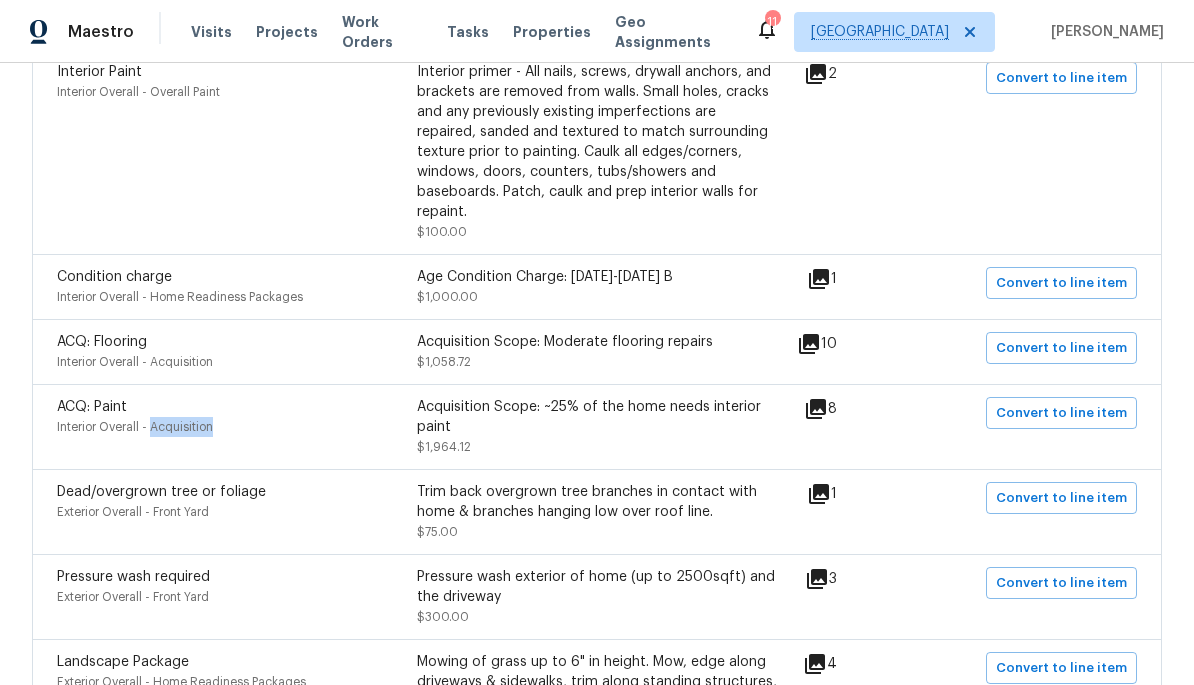 click on "Interior Overall - Acquisition" at bounding box center (237, 427) 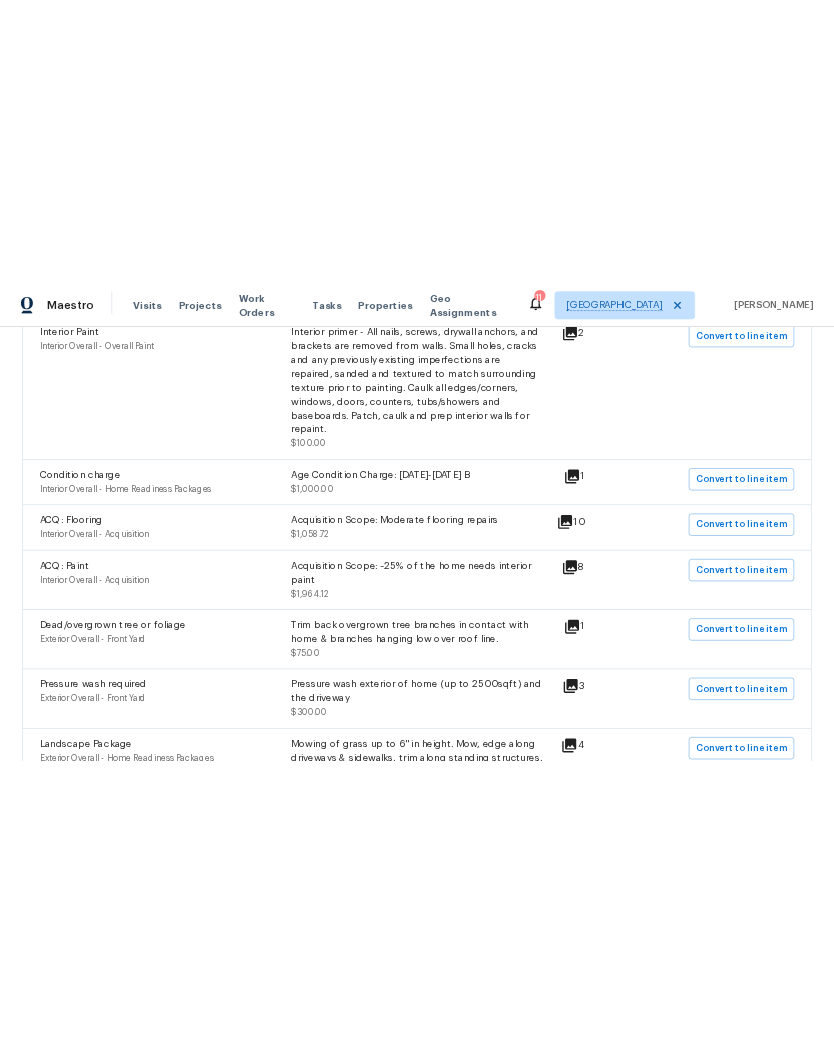 scroll, scrollTop: 1384, scrollLeft: 0, axis: vertical 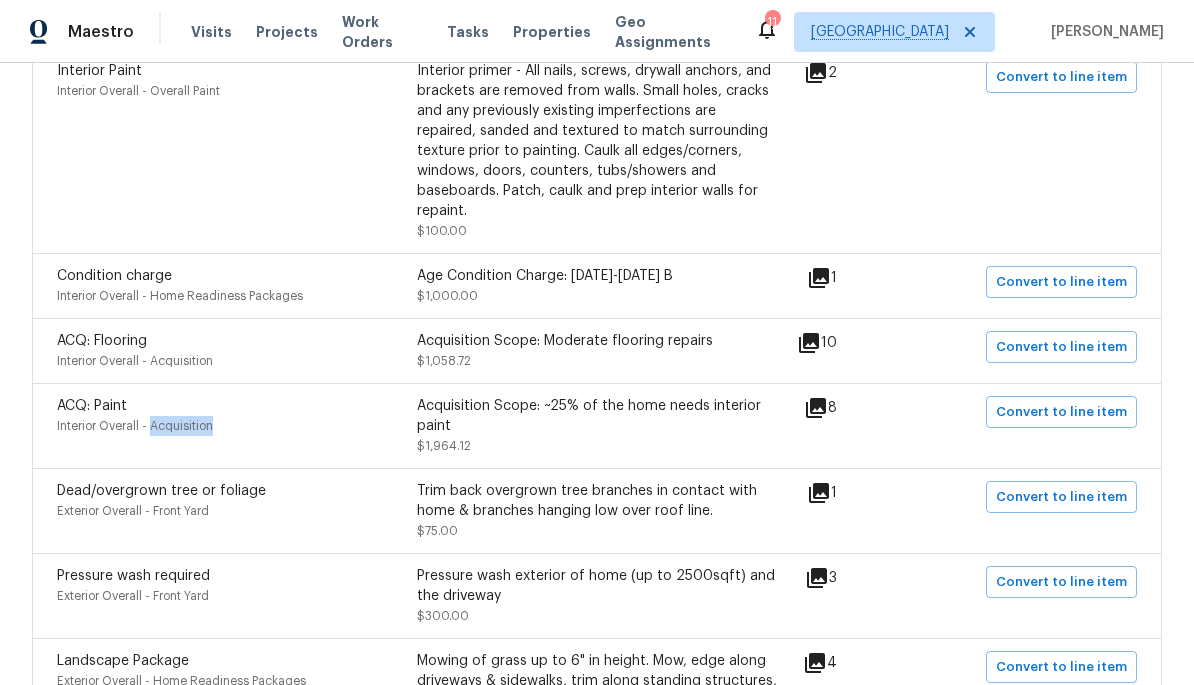 click on "ACQ: Paint Interior Overall - Acquisition" at bounding box center [237, 426] 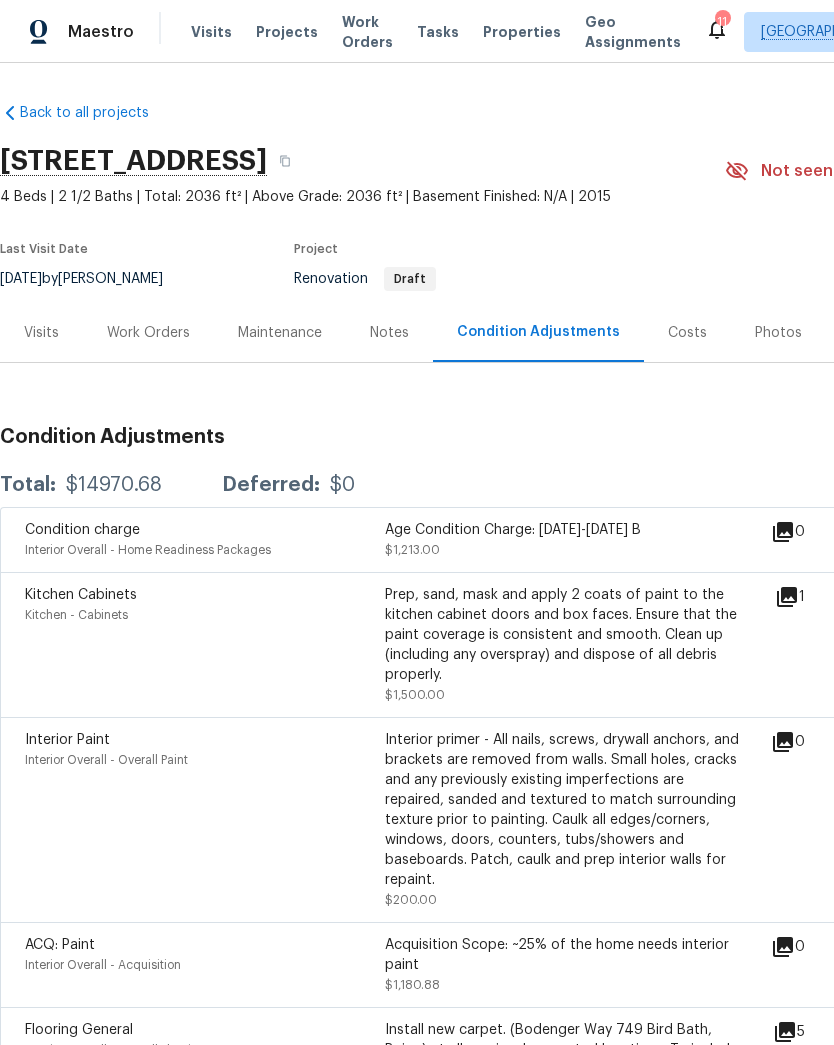 scroll, scrollTop: 0, scrollLeft: 0, axis: both 